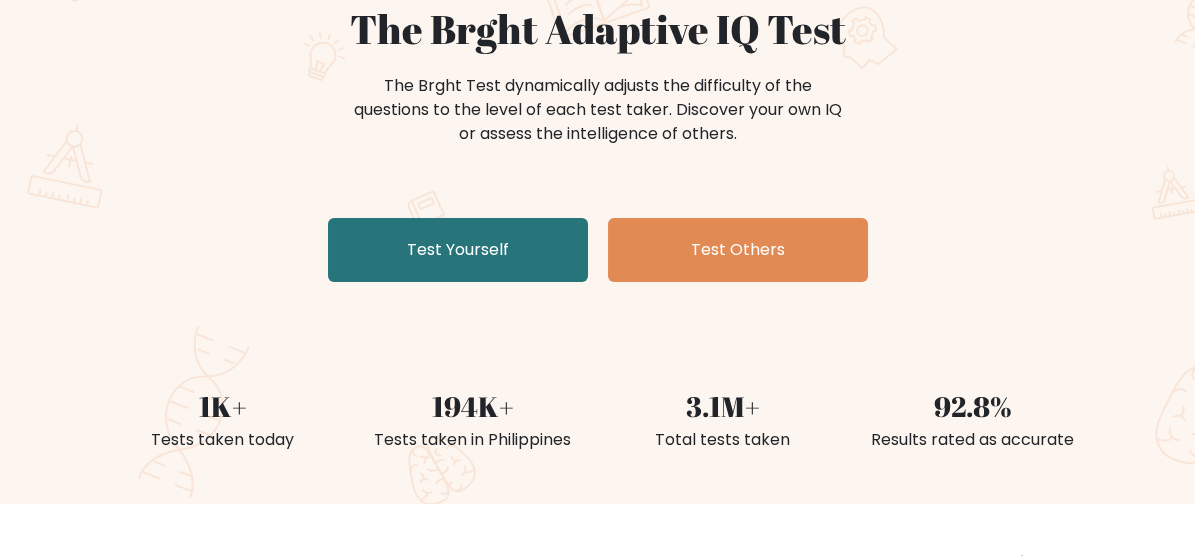 scroll, scrollTop: 299, scrollLeft: 0, axis: vertical 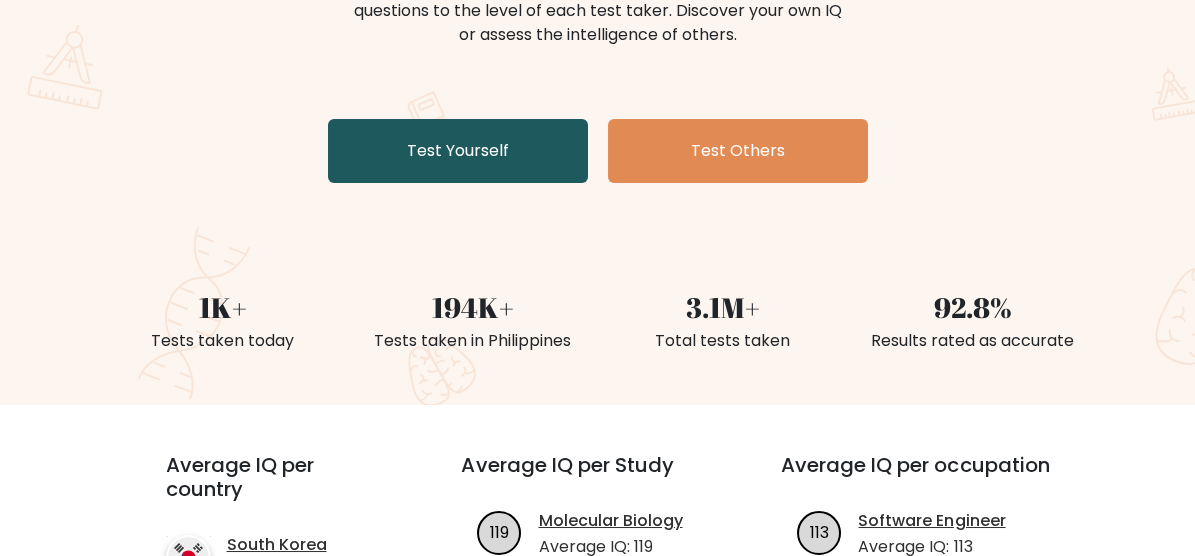 click on "Test Yourself" at bounding box center [458, 151] 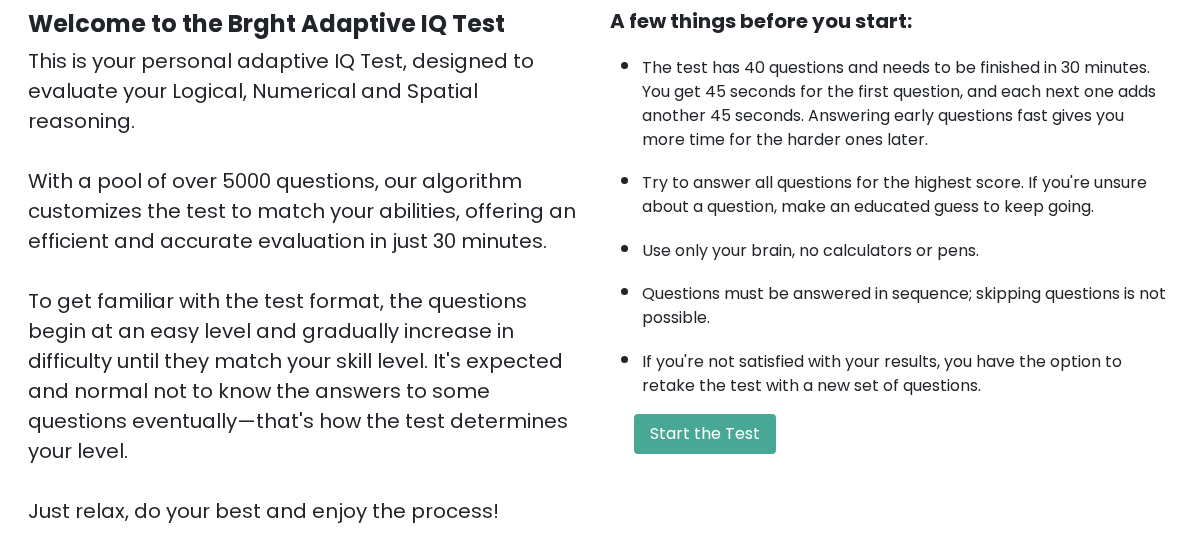scroll, scrollTop: 498, scrollLeft: 0, axis: vertical 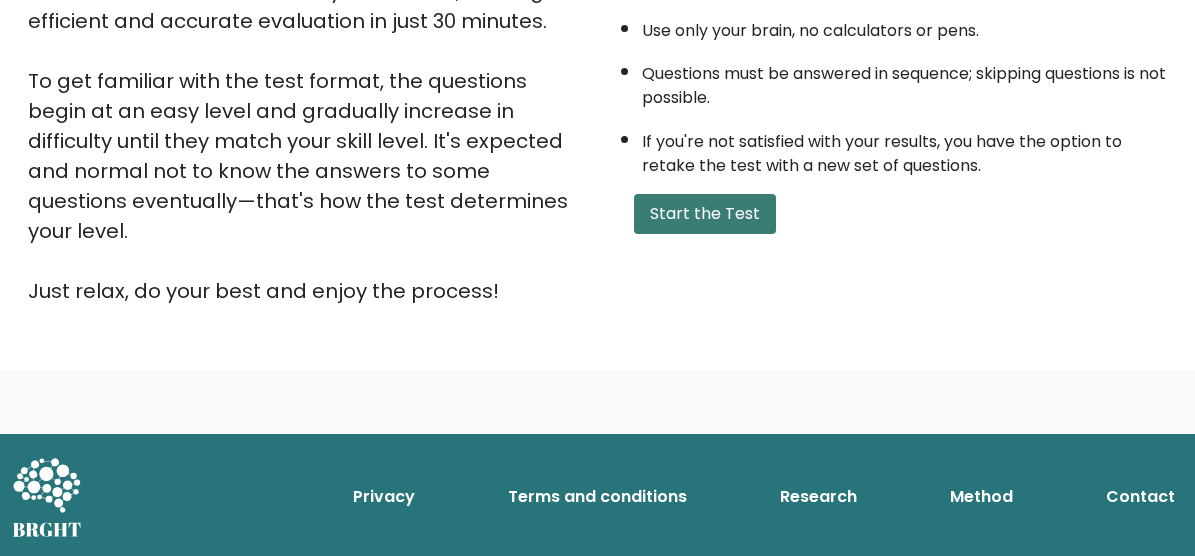 click on "Start the Test" at bounding box center (705, 214) 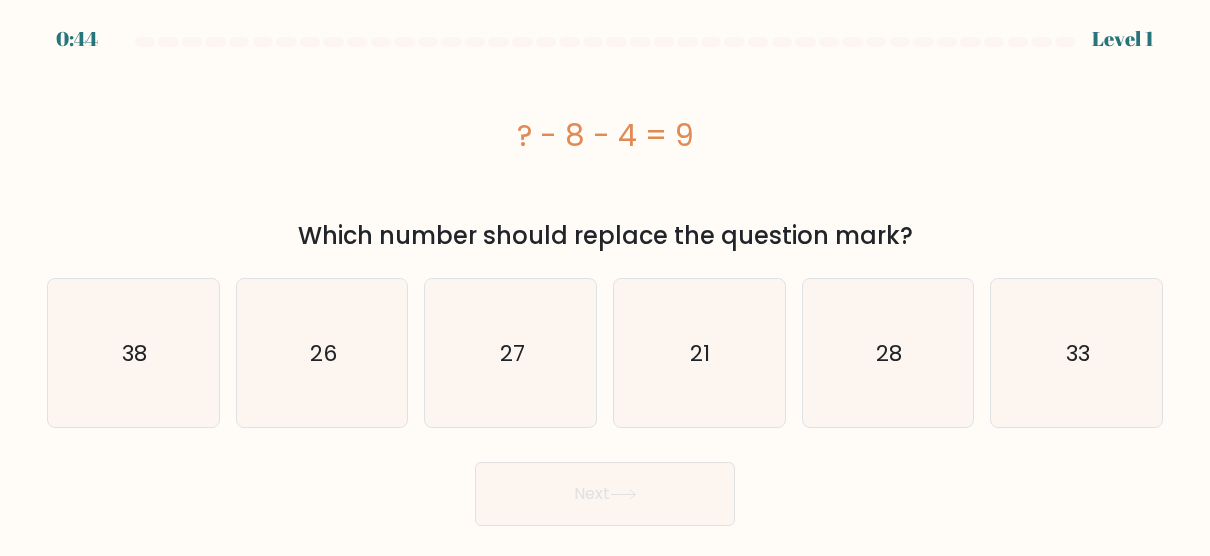 scroll, scrollTop: 0, scrollLeft: 0, axis: both 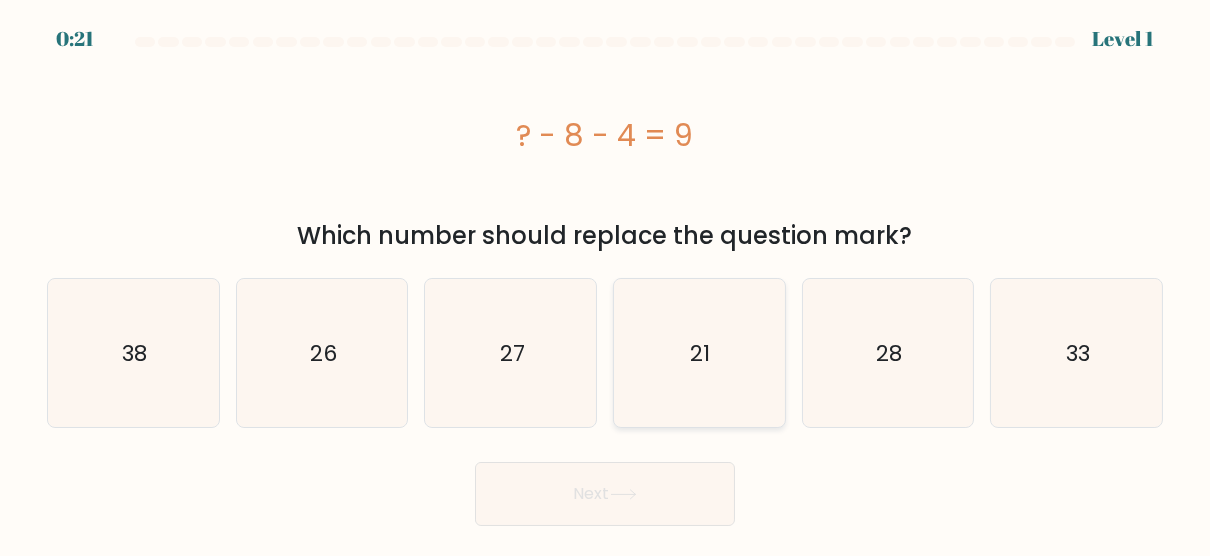 click on "21" at bounding box center [699, 353] 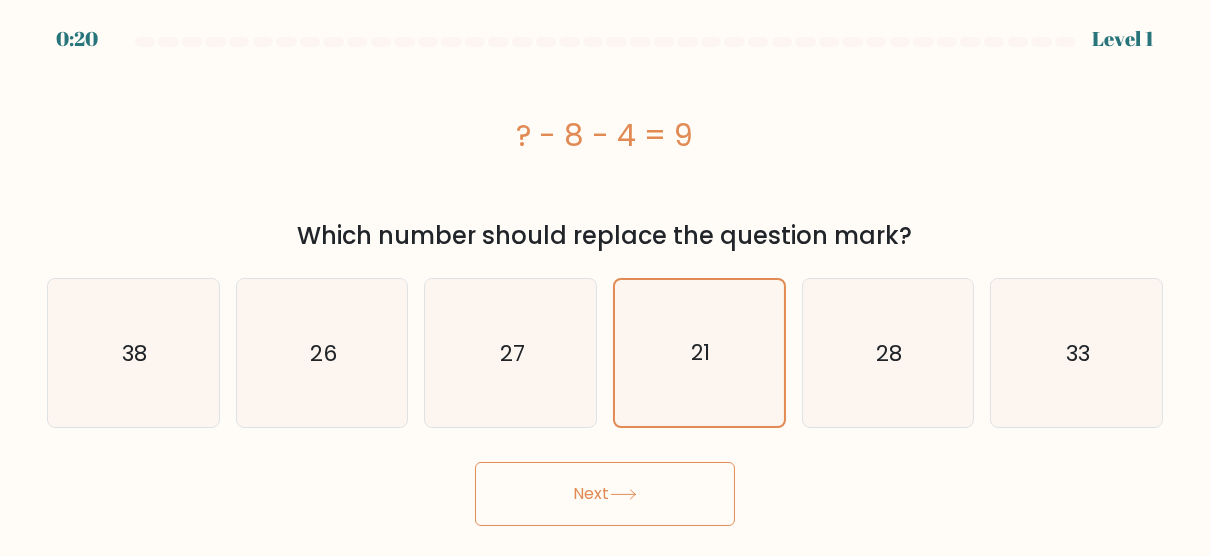 click on "Next" at bounding box center [605, 494] 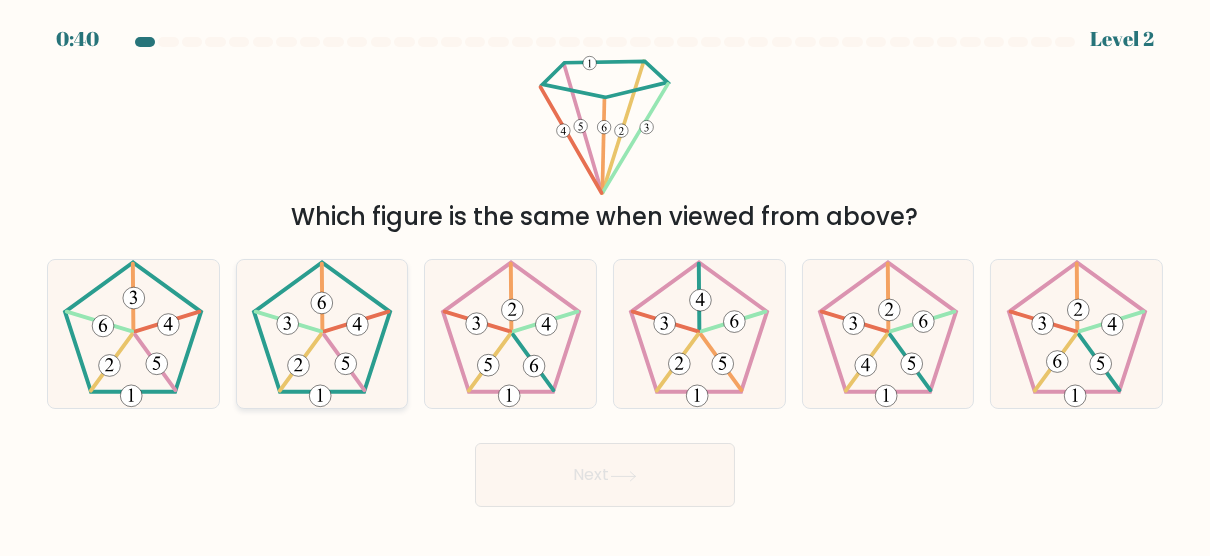 click at bounding box center [344, 362] 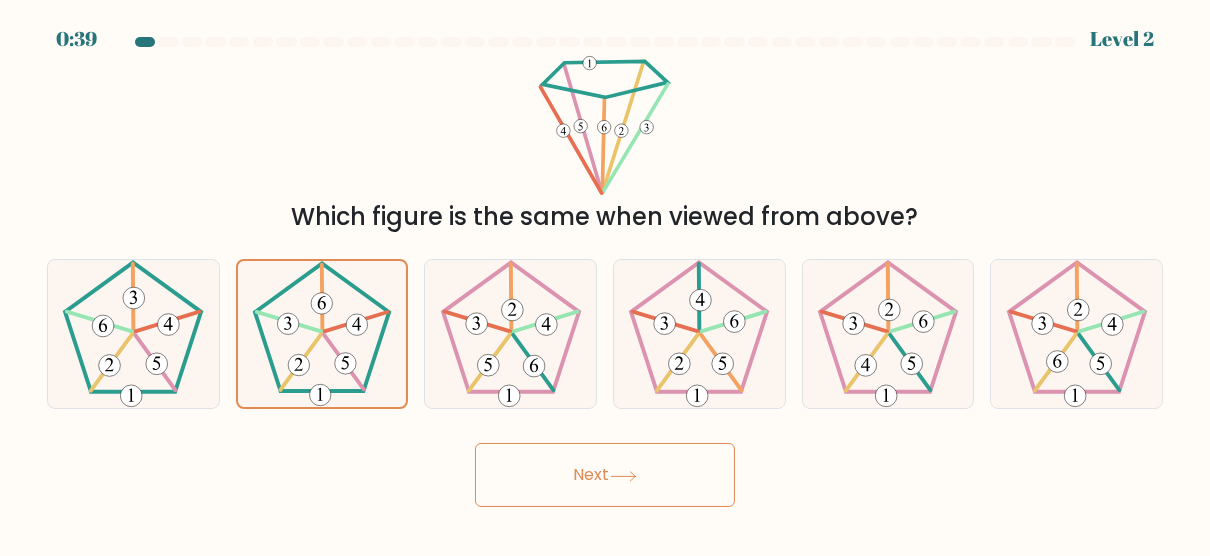 click on "Next" at bounding box center (605, 475) 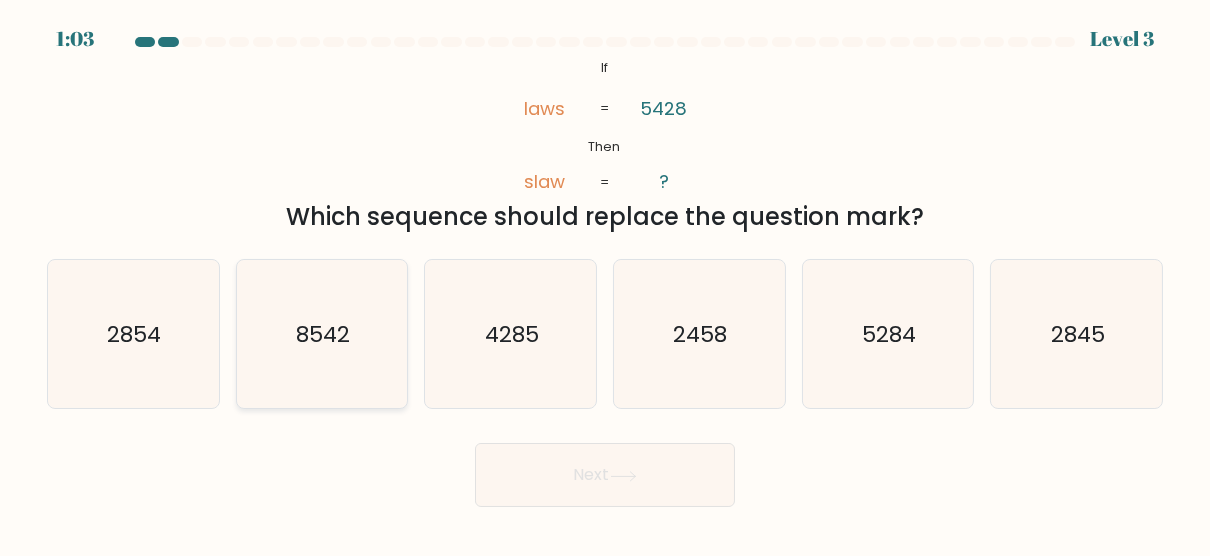 click on "8542" at bounding box center (322, 334) 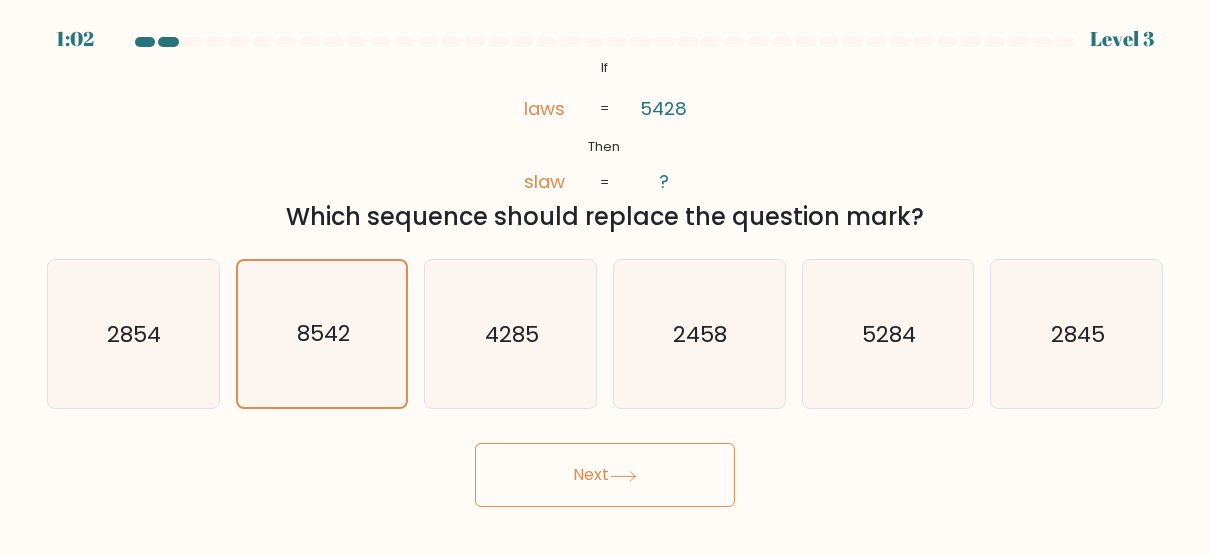 click on "Next" at bounding box center (605, 475) 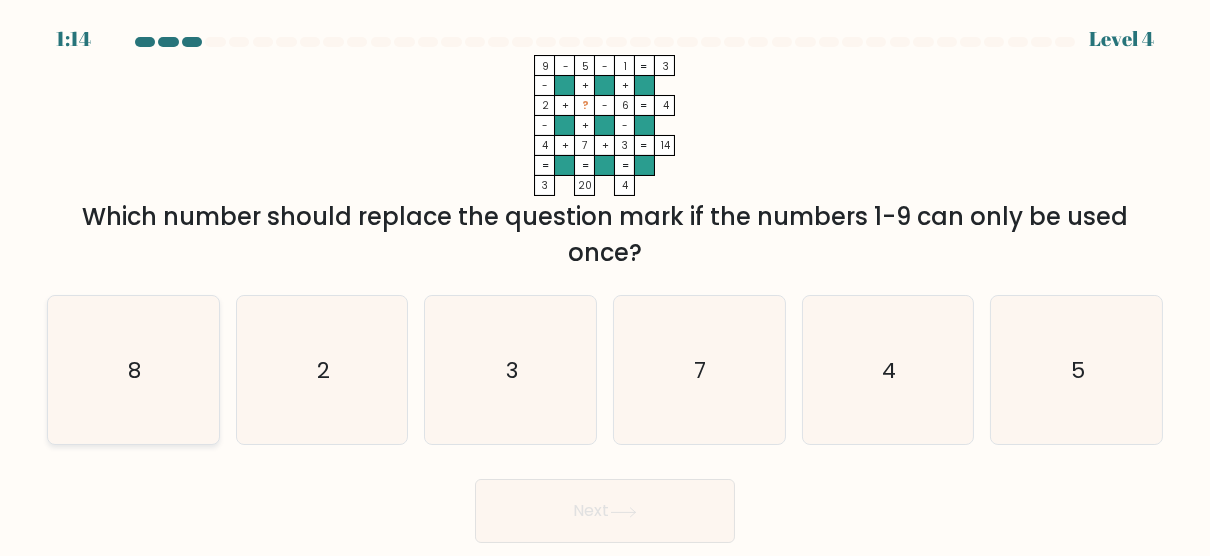 click on "8" at bounding box center (133, 370) 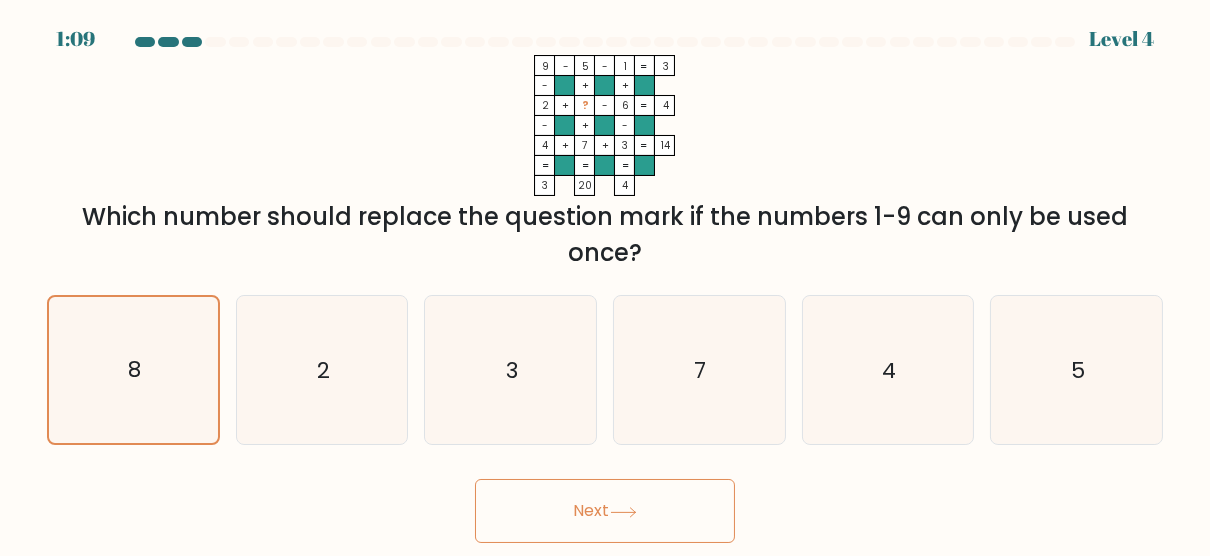 click on "Next" at bounding box center [605, 511] 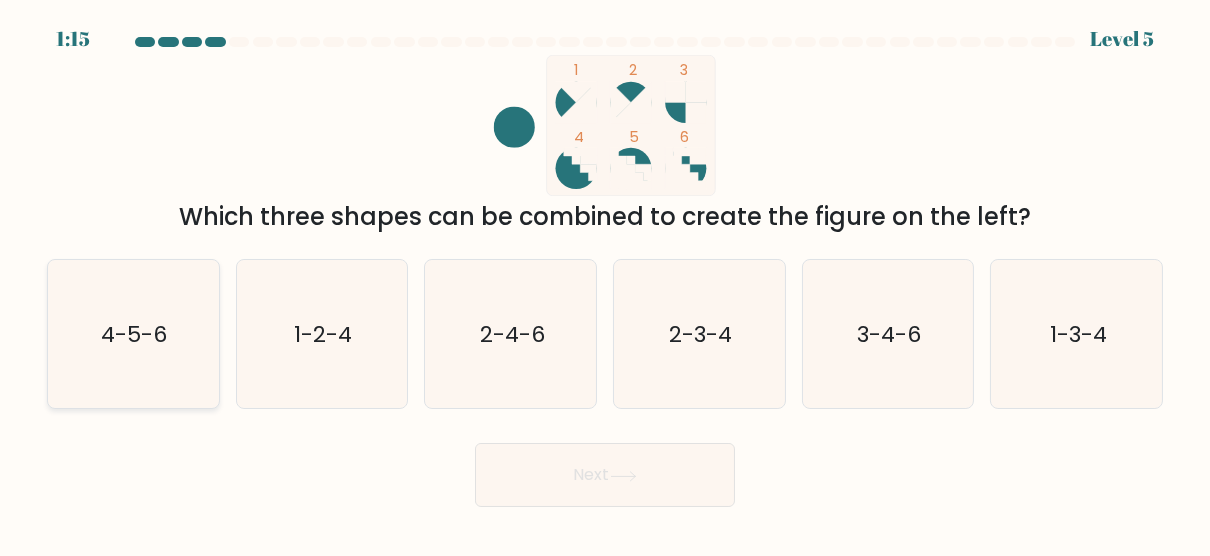 click on "4-5-6" at bounding box center (135, 334) 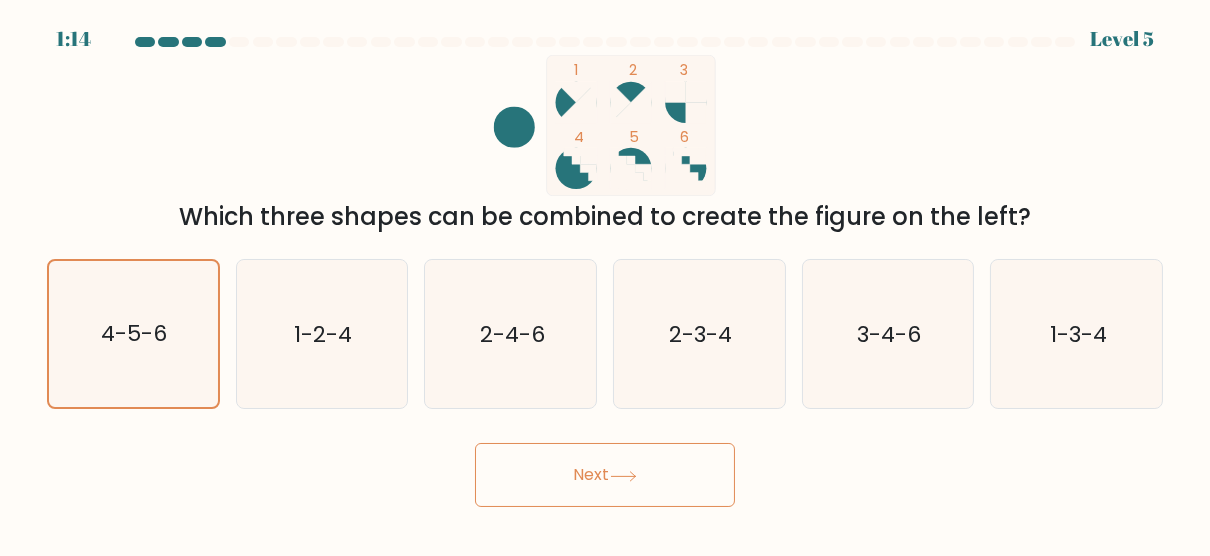 click on "Next" at bounding box center [605, 475] 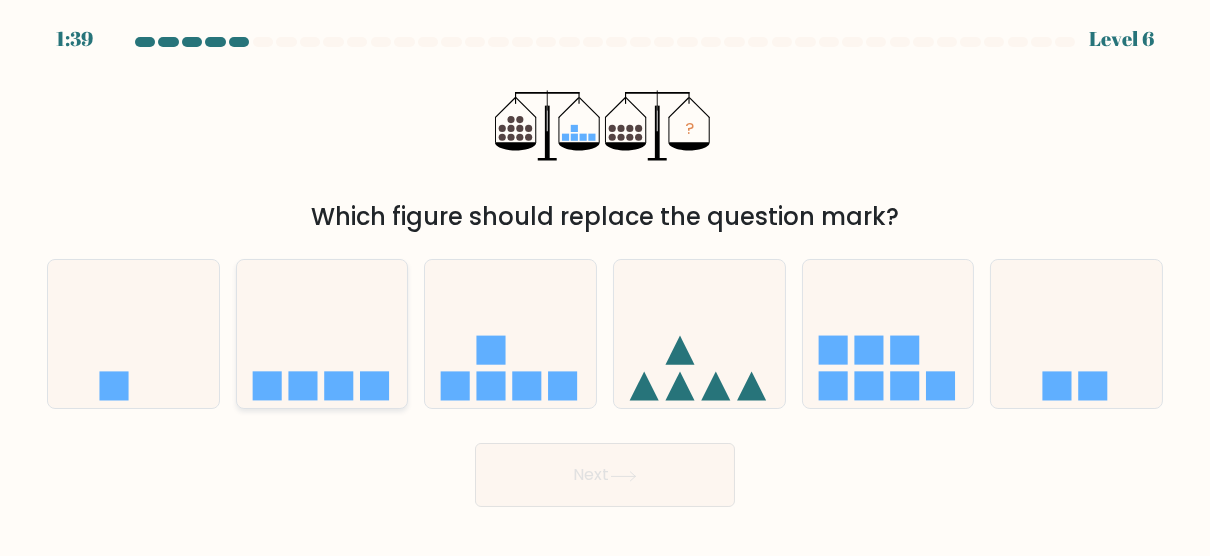 click at bounding box center [322, 334] 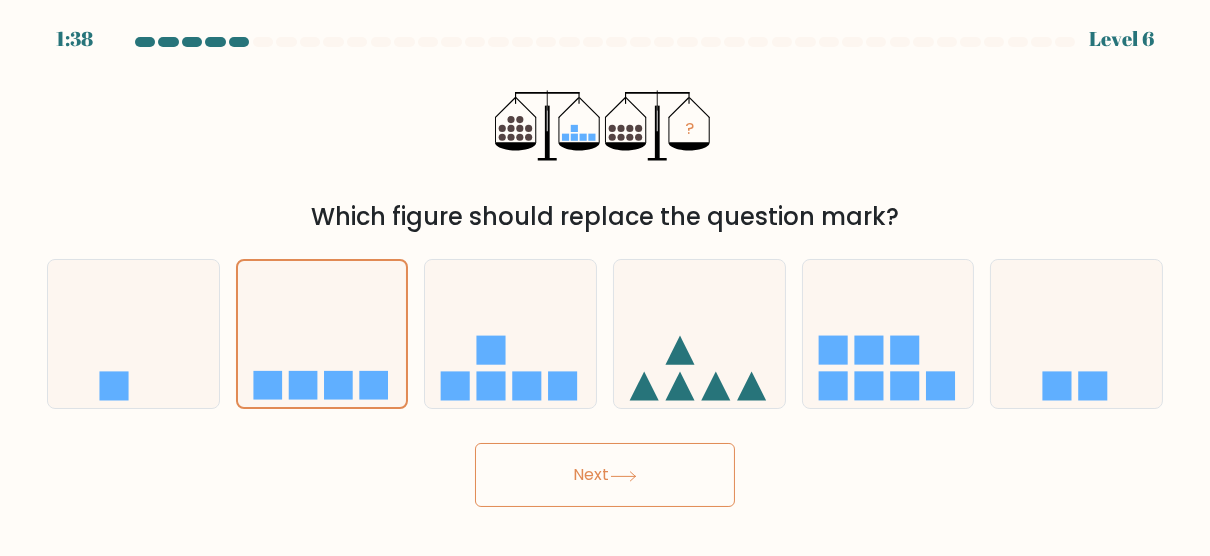 click on "Next" at bounding box center (605, 475) 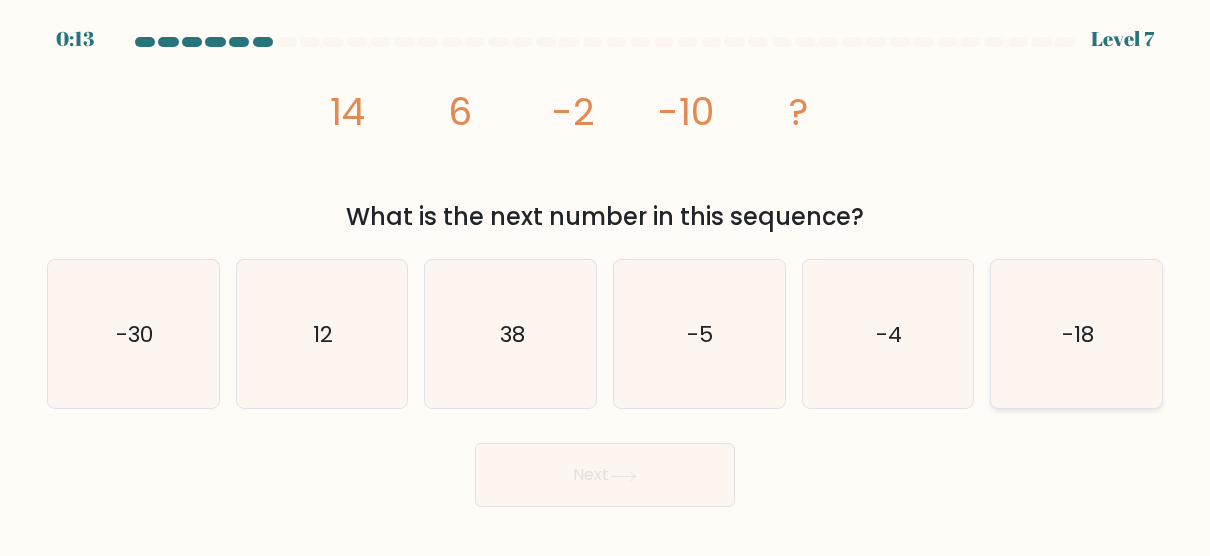 click on "-18" at bounding box center [1077, 334] 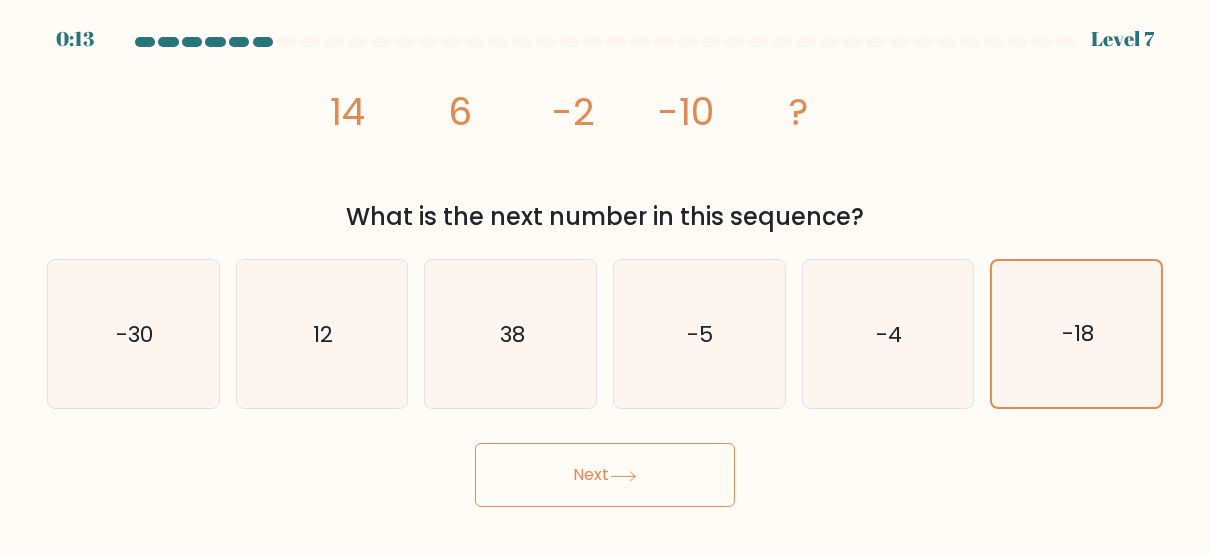 click at bounding box center (623, 476) 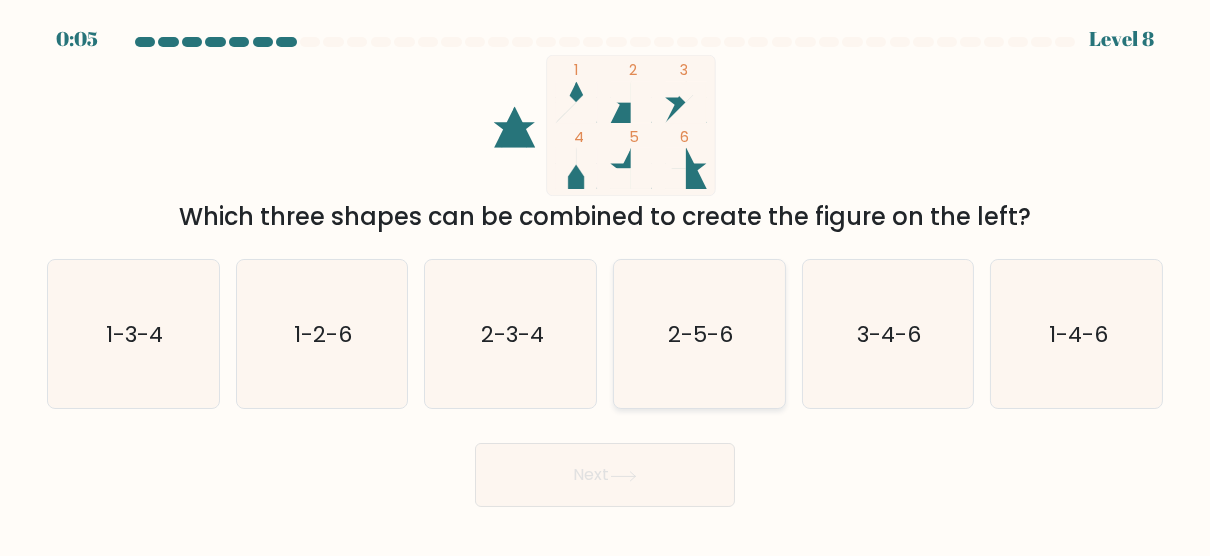 click on "2-5-6" at bounding box center [699, 334] 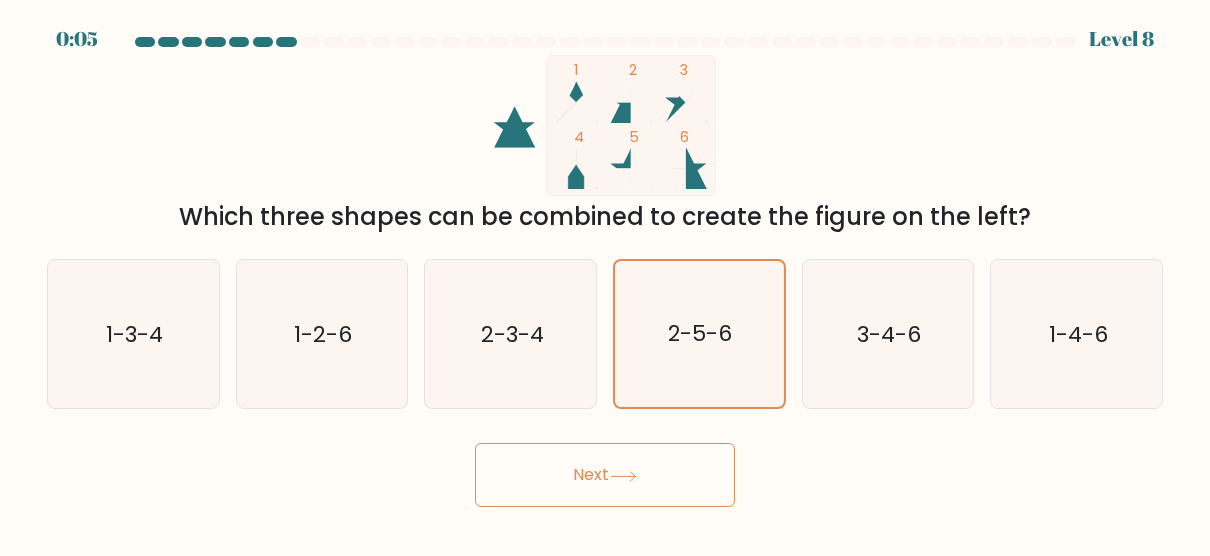 click on "Next" at bounding box center [605, 475] 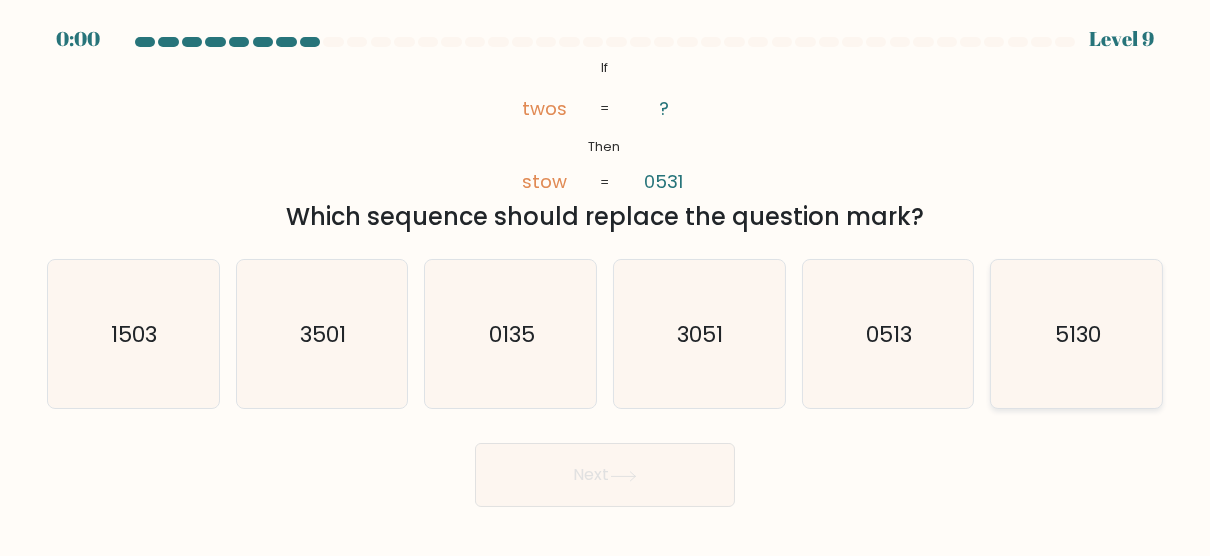 click on "5130" at bounding box center [1077, 334] 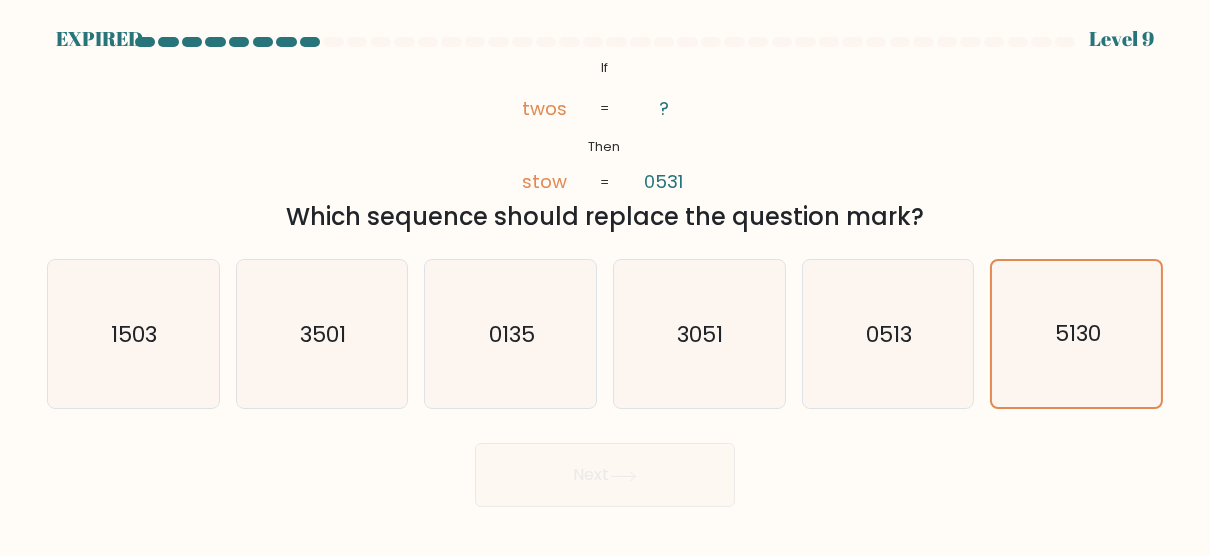 click on "Next" at bounding box center [605, 470] 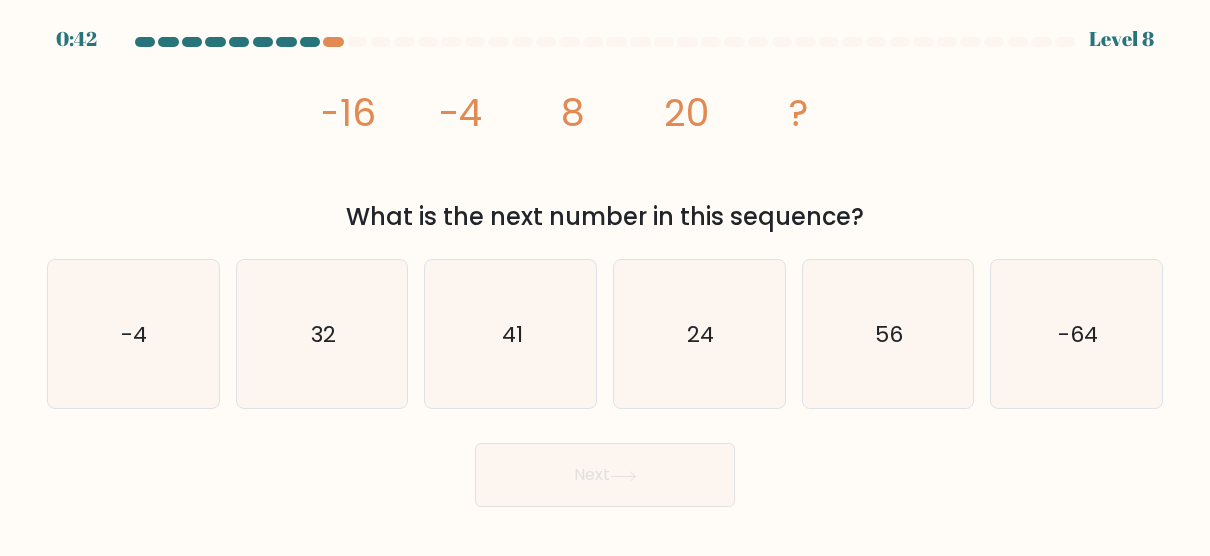 scroll, scrollTop: 0, scrollLeft: 0, axis: both 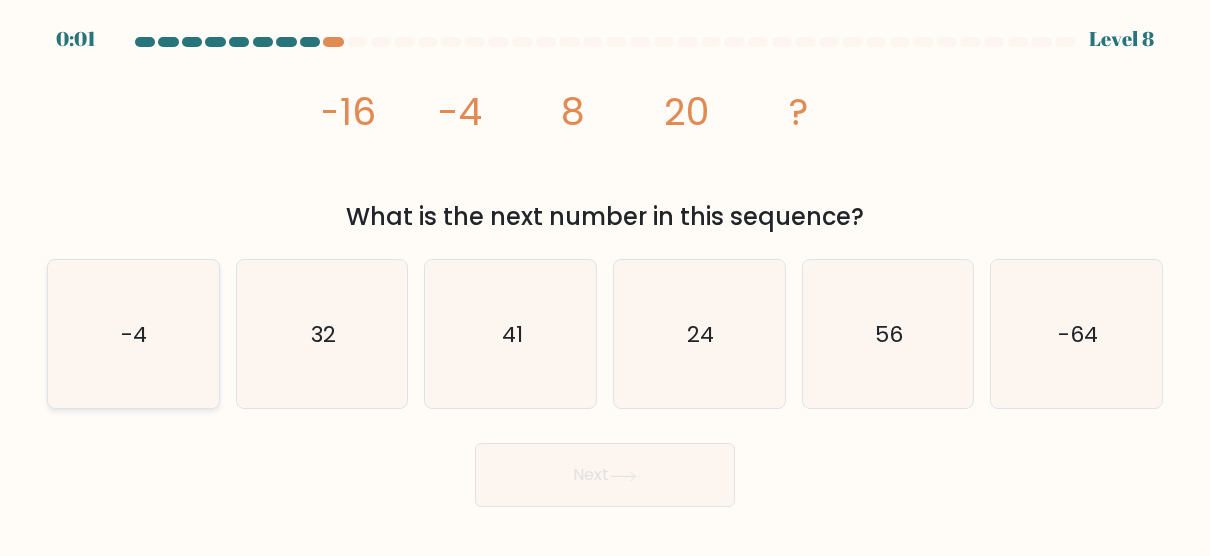 click on "-4" at bounding box center (133, 334) 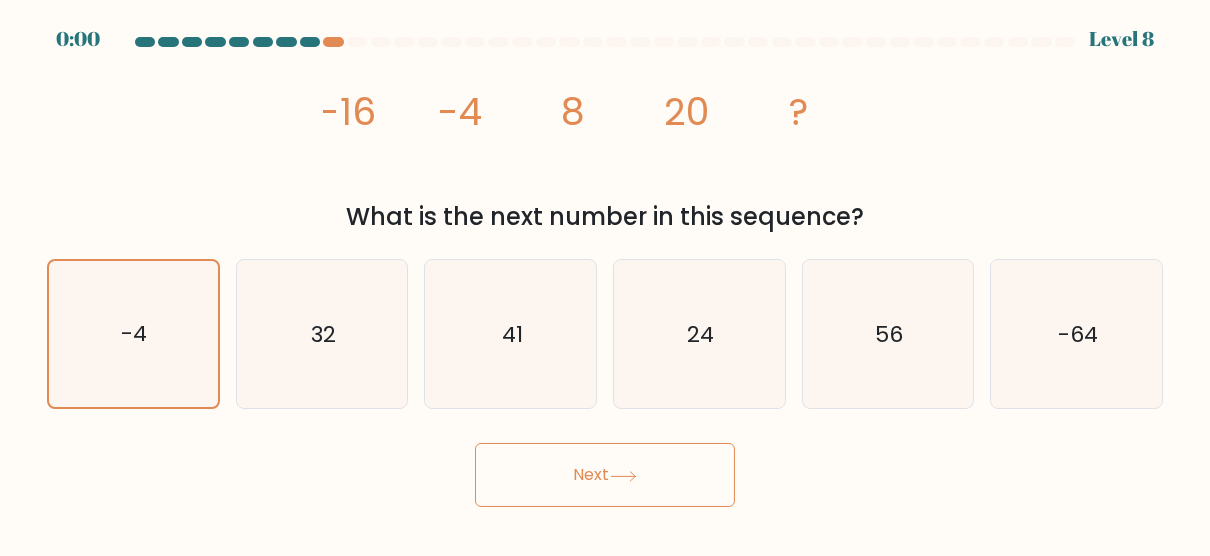 click on "Next" at bounding box center (605, 475) 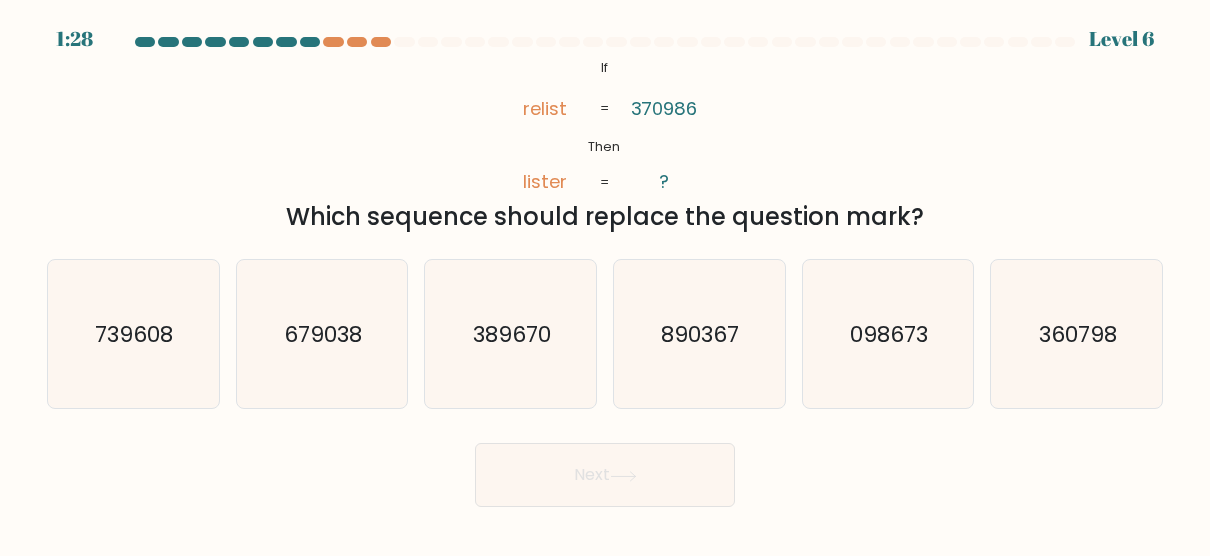 scroll, scrollTop: 0, scrollLeft: 0, axis: both 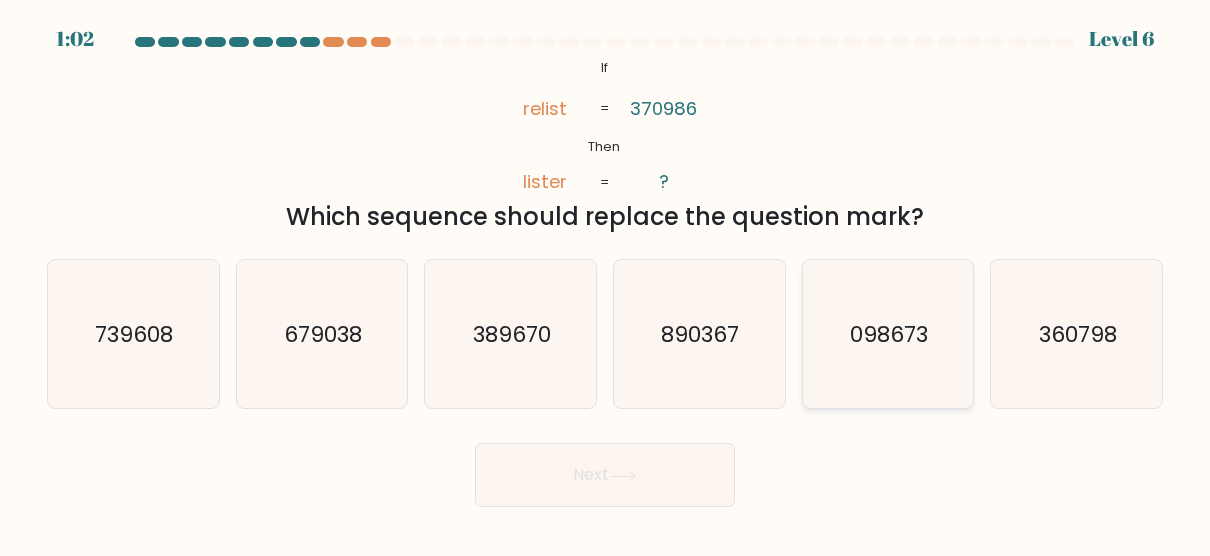 click on "098673" at bounding box center [888, 334] 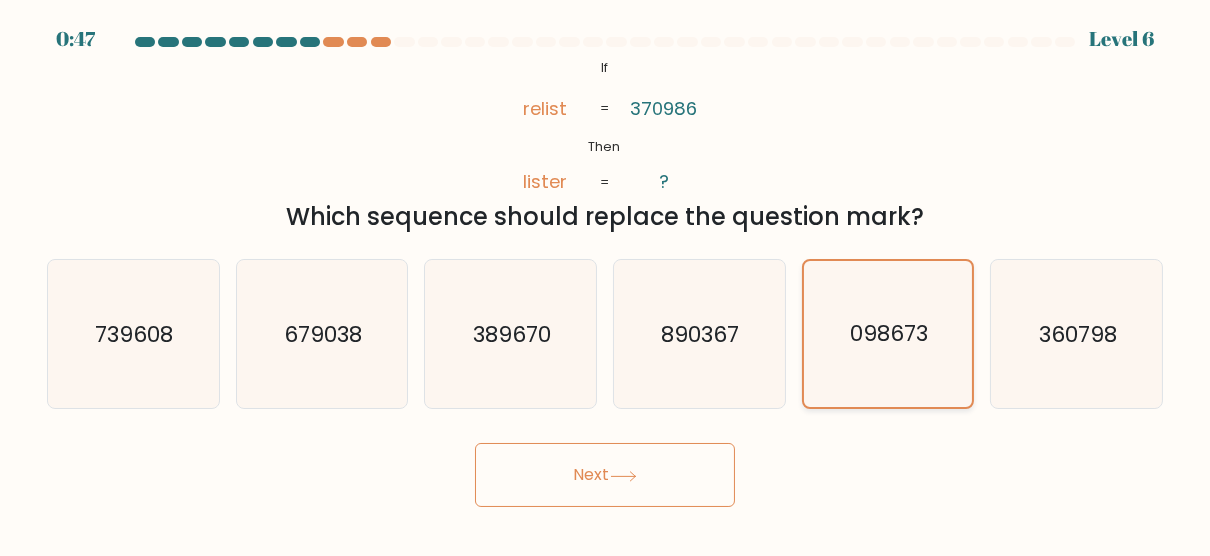 click on "098673" at bounding box center (889, 334) 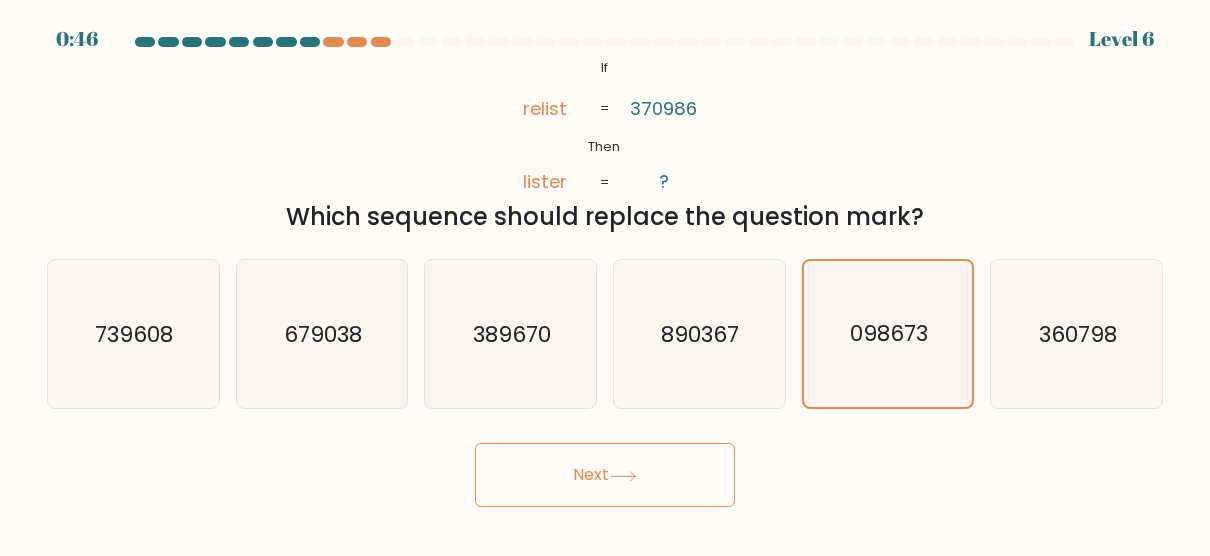 click at bounding box center (623, 476) 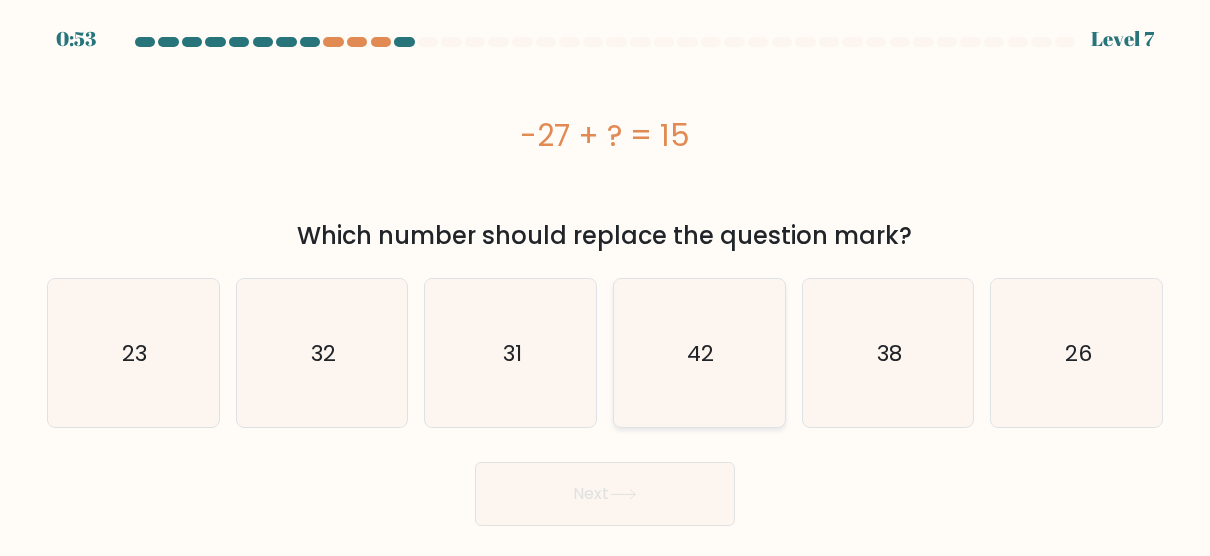 click on "42" at bounding box center (699, 353) 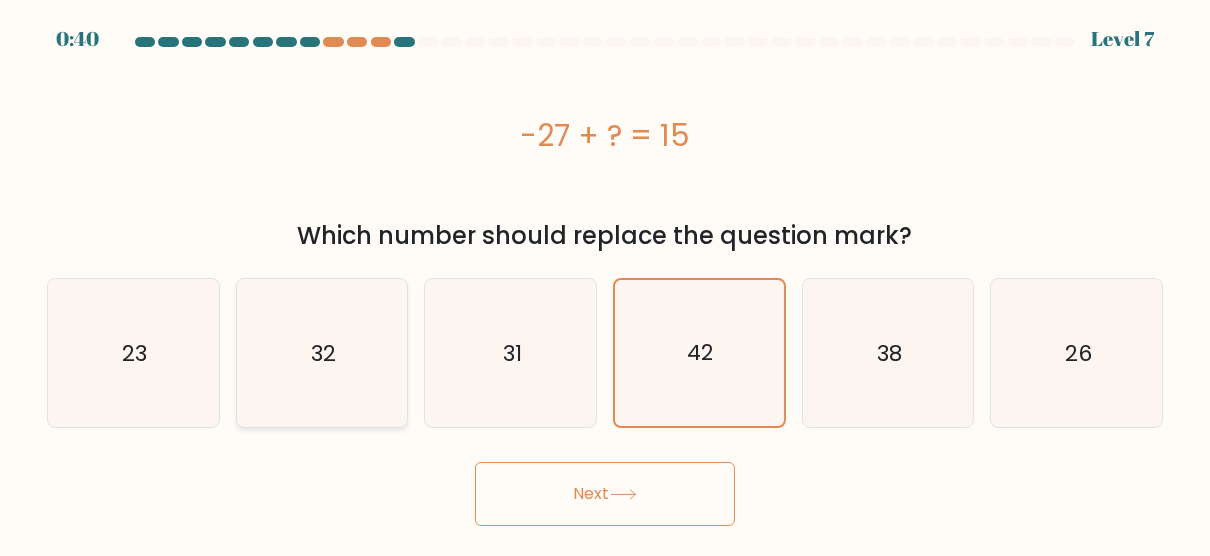 click on "32" at bounding box center (322, 353) 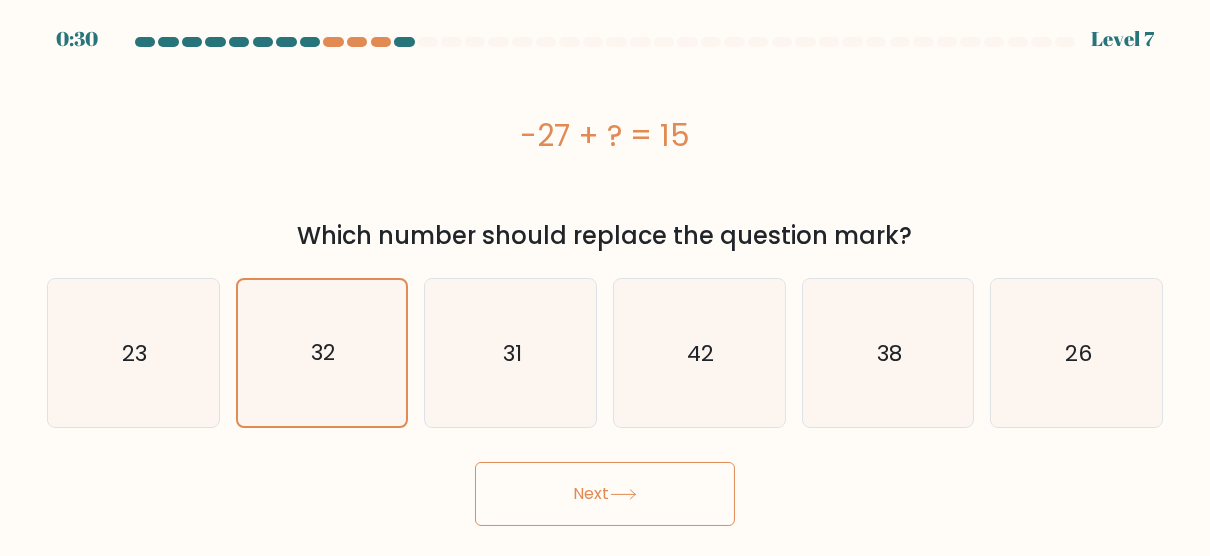 click on "Next" at bounding box center [605, 494] 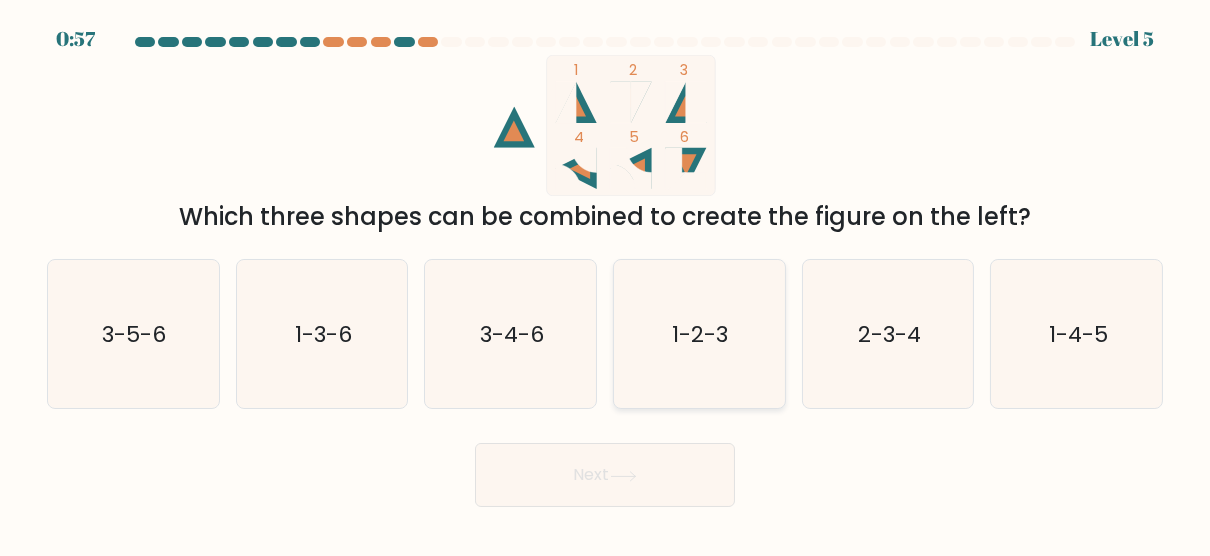 click on "1-2-3" at bounding box center [701, 334] 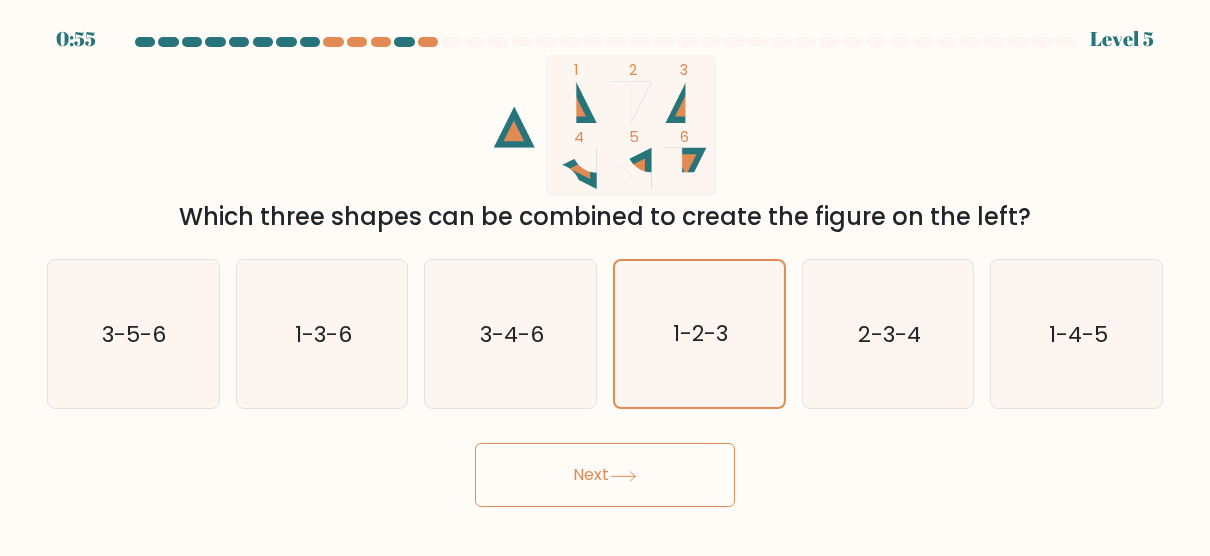click at bounding box center (623, 476) 